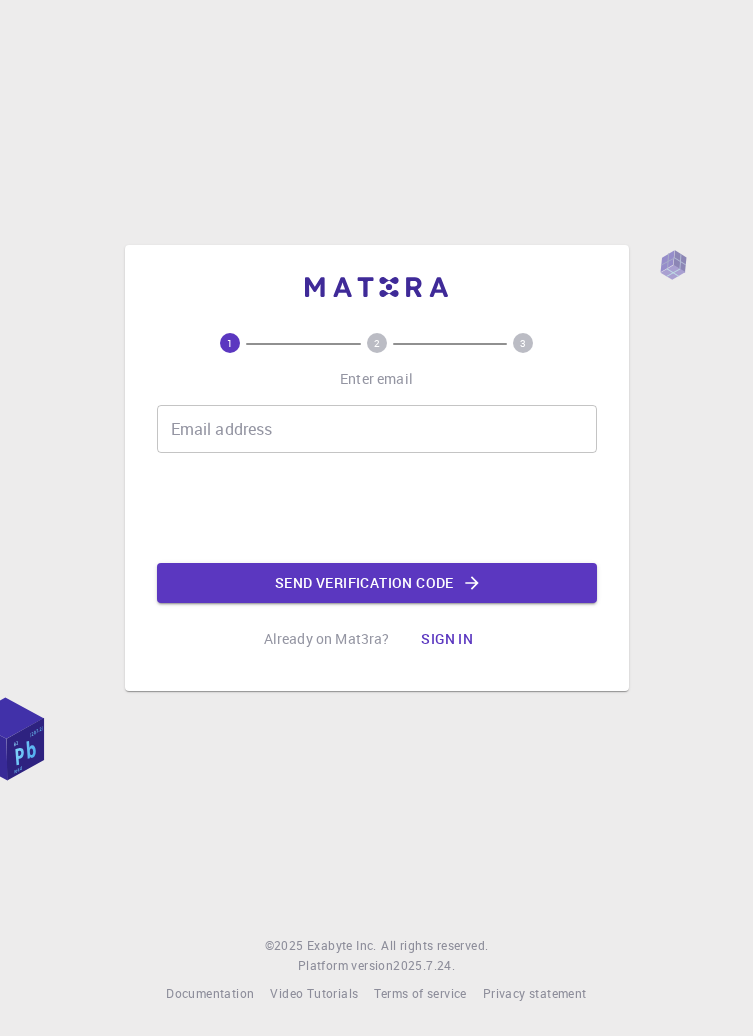 scroll, scrollTop: 0, scrollLeft: 0, axis: both 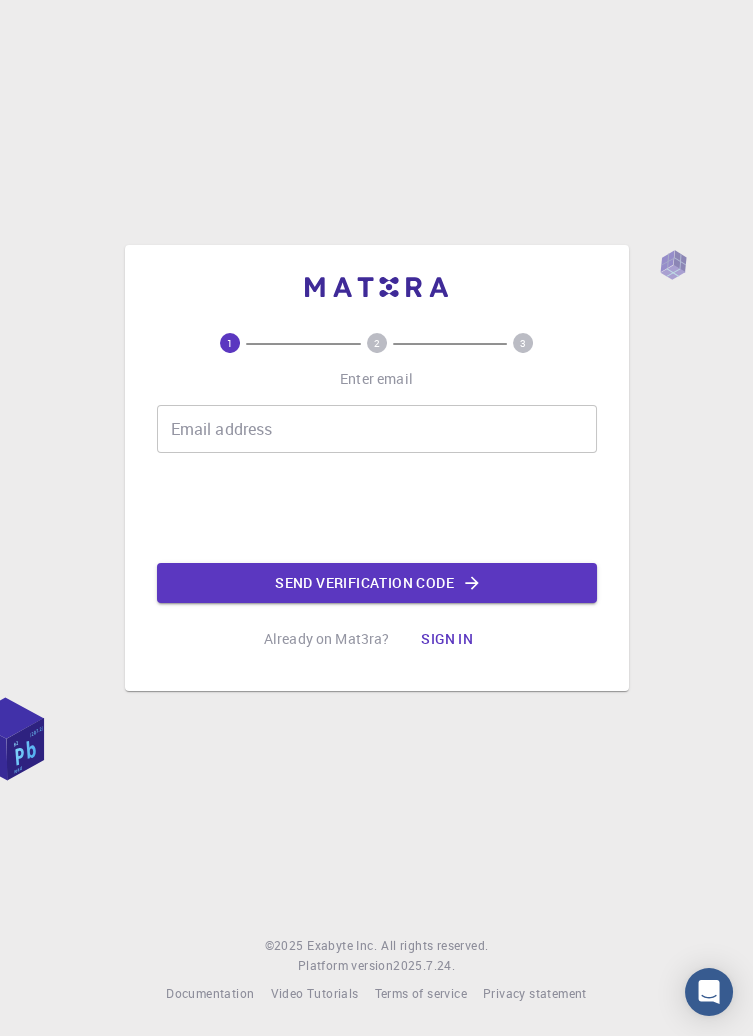 click on "Email address Email address" at bounding box center [377, 429] 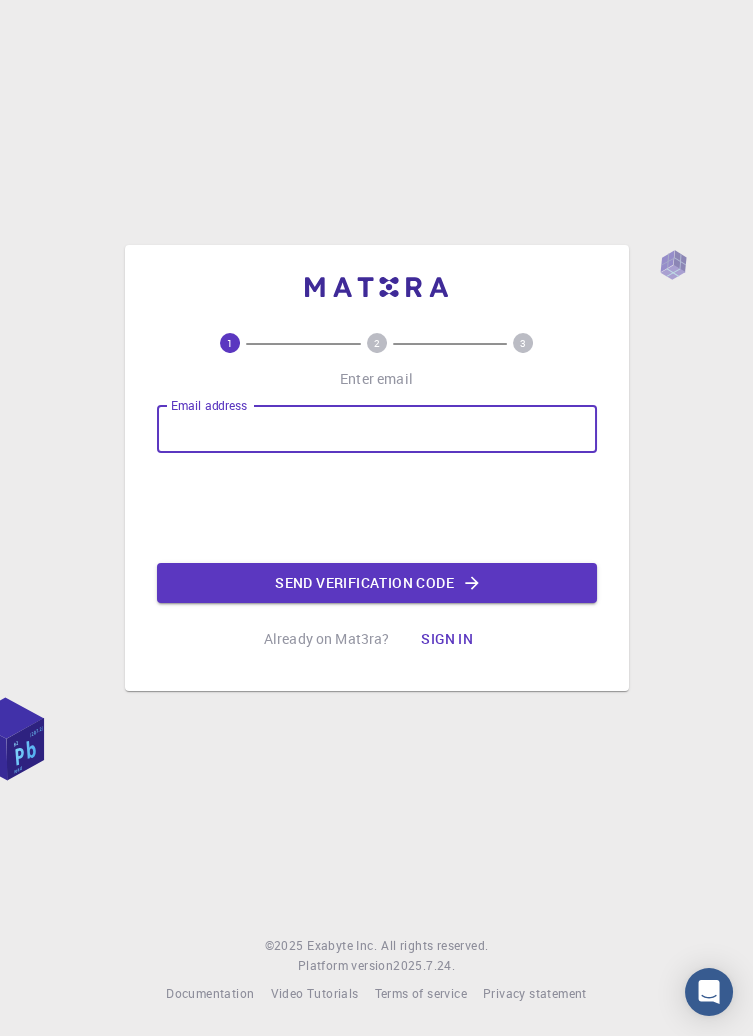 type on "[EMAIL]" 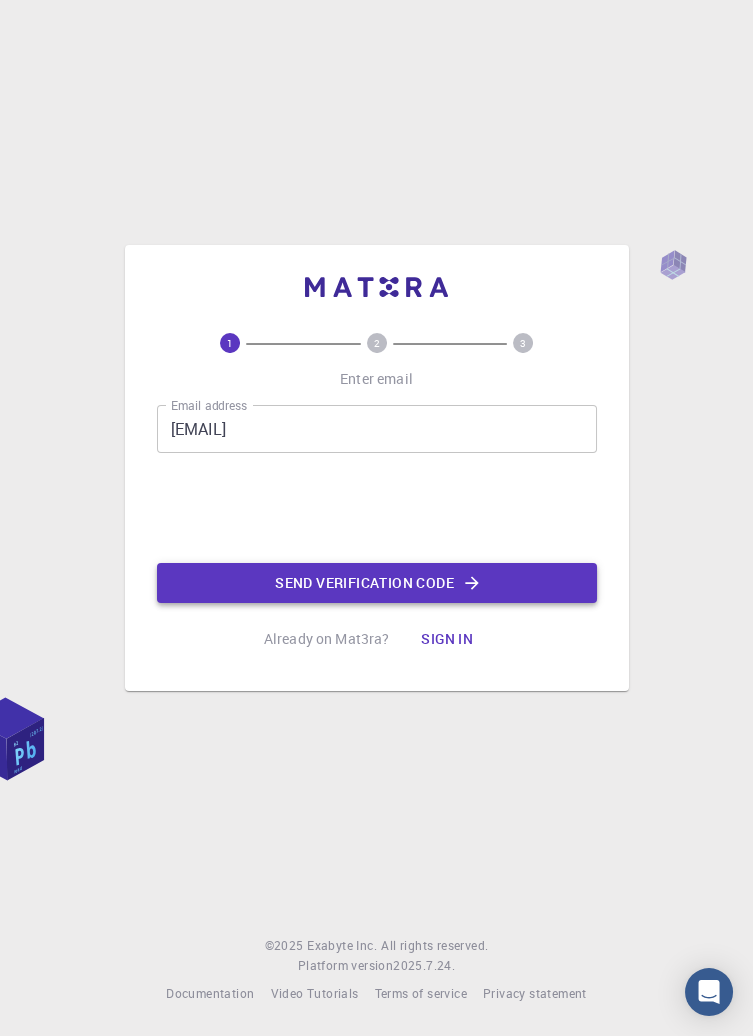 click on "Send verification code" 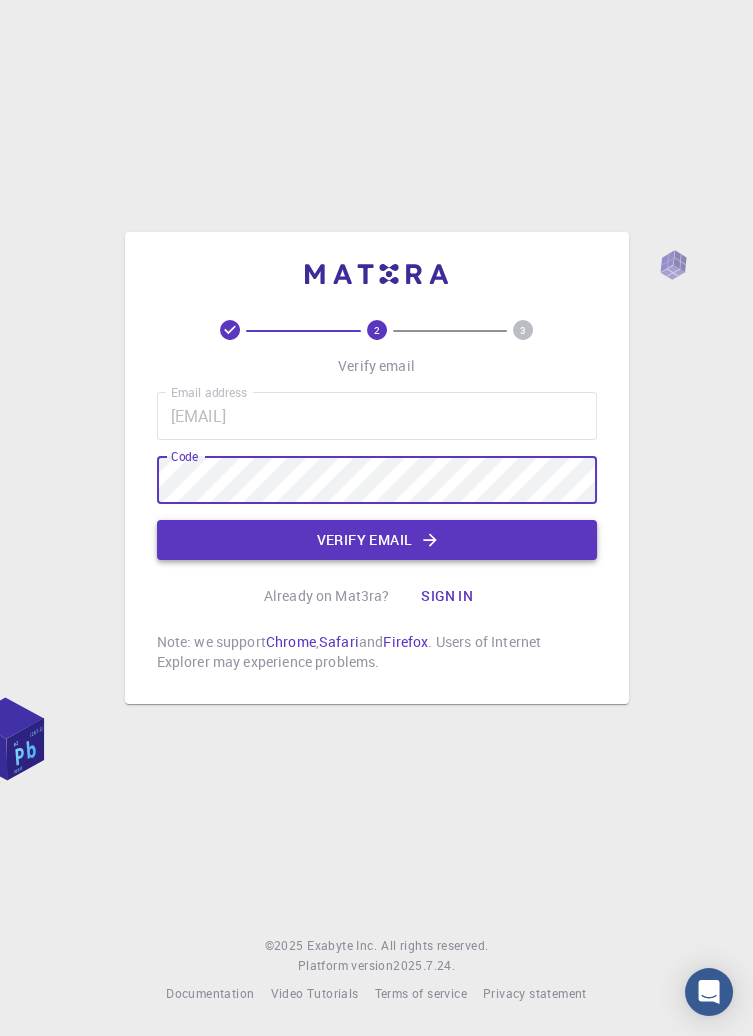 click 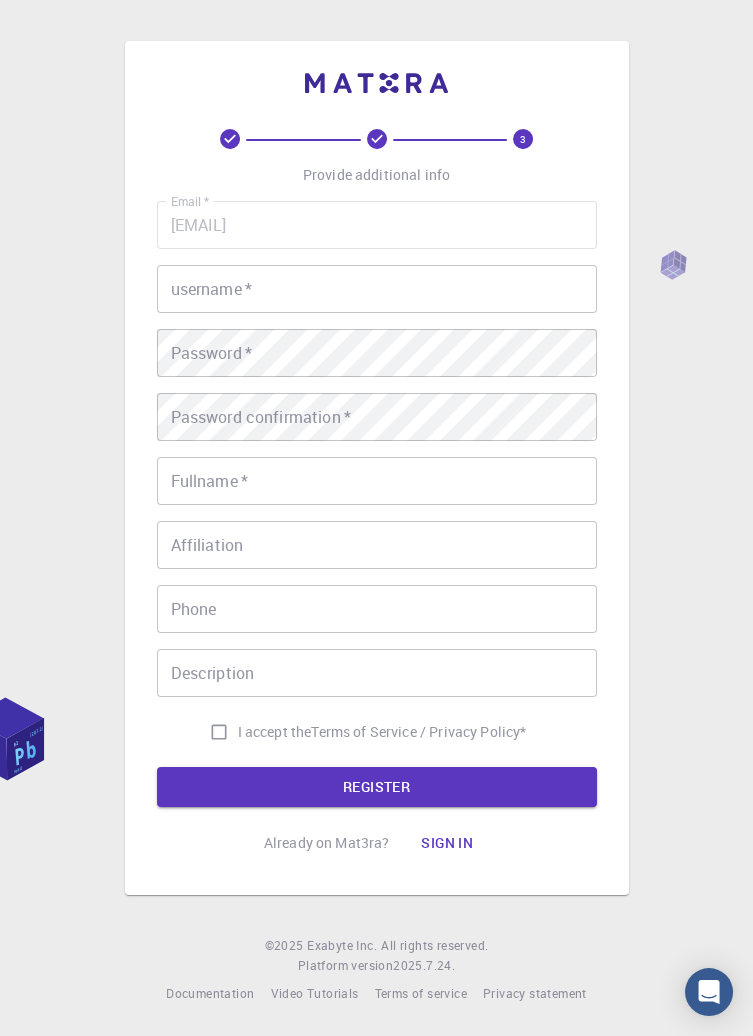 click on "username   *" at bounding box center [377, 289] 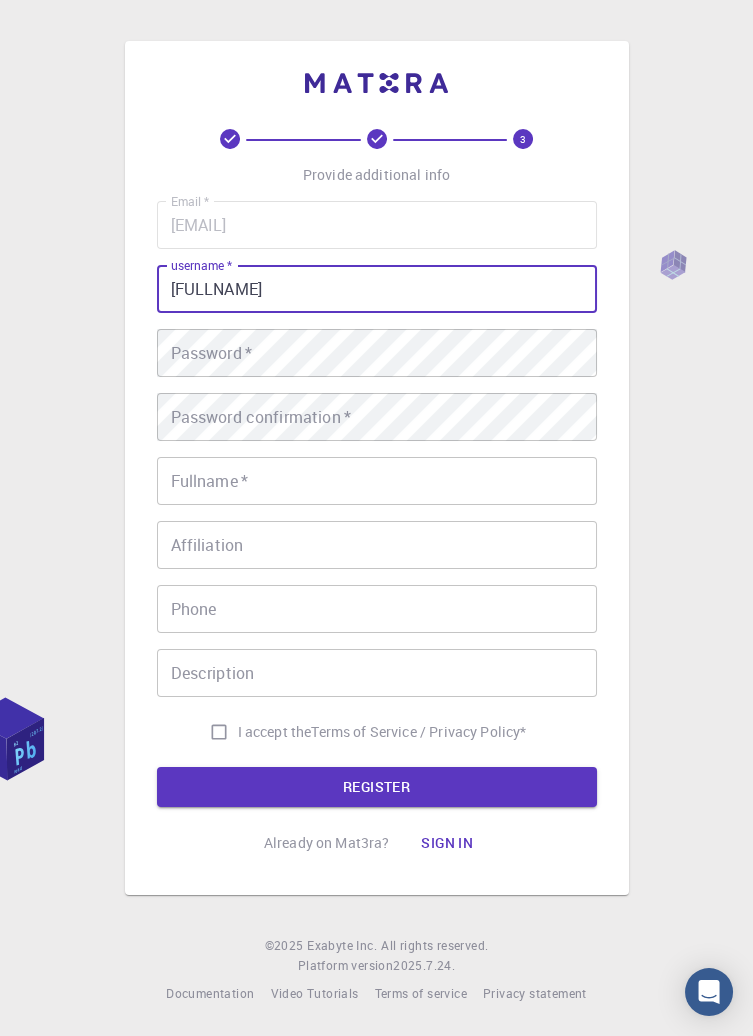type on "[FULLNAME]" 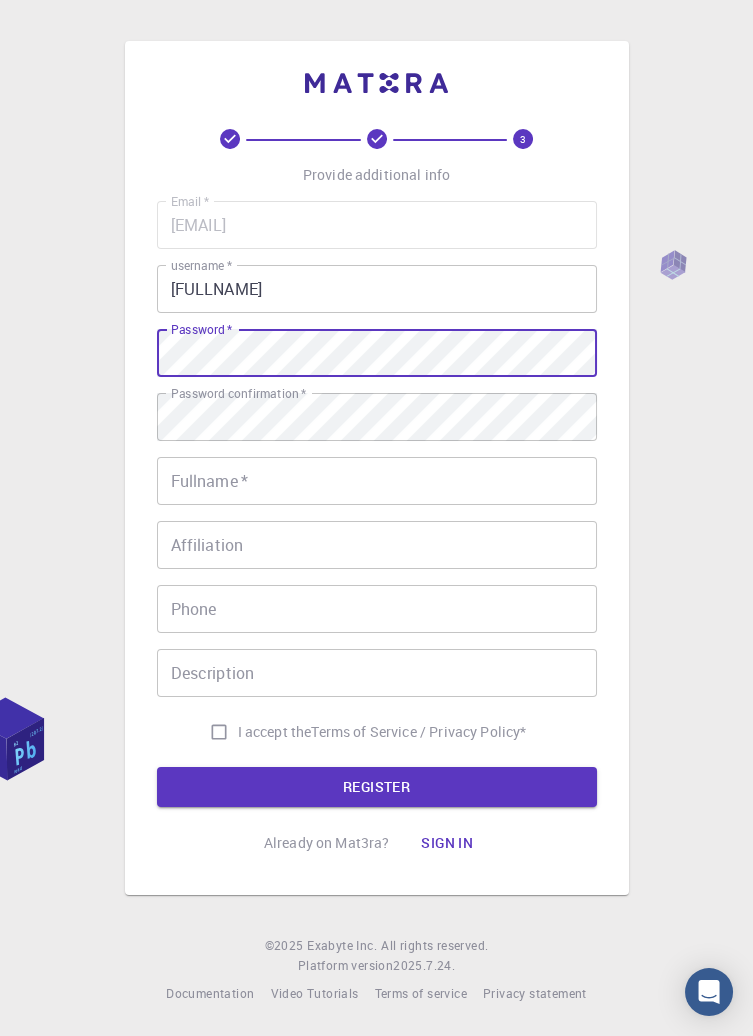 click on "3 Provide additional info Email   * frkovic@example.com Email   * username   * Nikola Frkovic username   * Password   * Password   * Password confirmation   * Password confirmation   * Fullname   * Fullname   * Affiliation Affiliation Phone Phone Description Description I accept the  Terms of Service / Privacy Policy  * REGISTER Already on Mat3ra? Sign in ©  2025   Exabyte Inc.   All rights reserved. Platform version  2025.7.24 . Documentation Video Tutorials Terms of service Privacy statement" at bounding box center (376, 518) 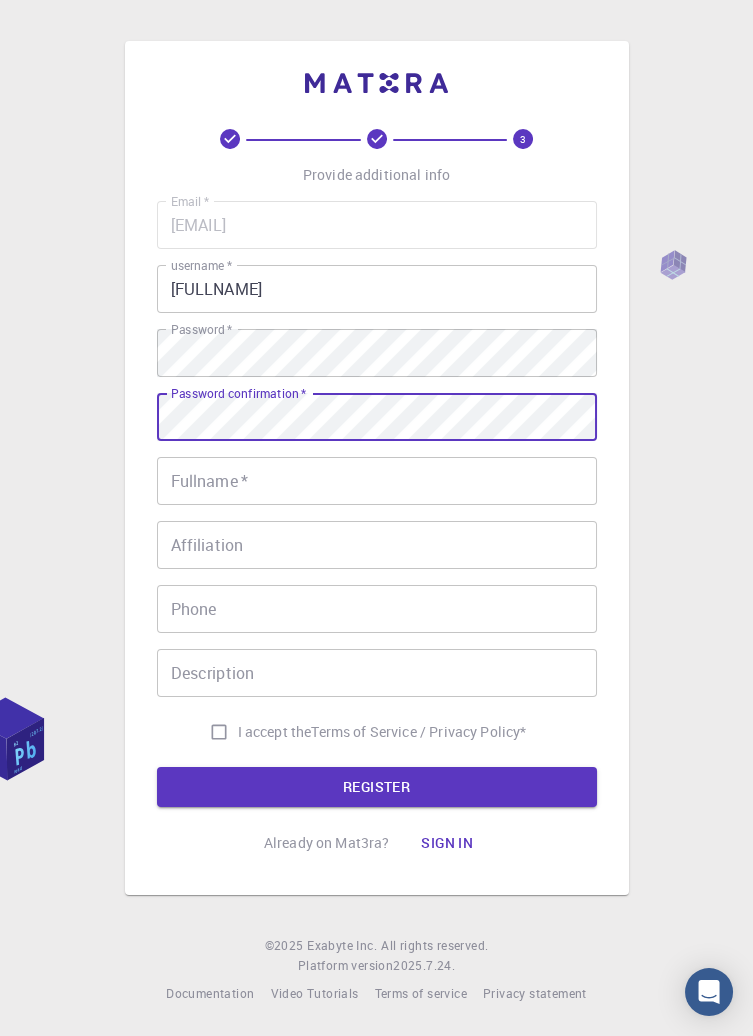 click on "Fullname   *" at bounding box center (377, 481) 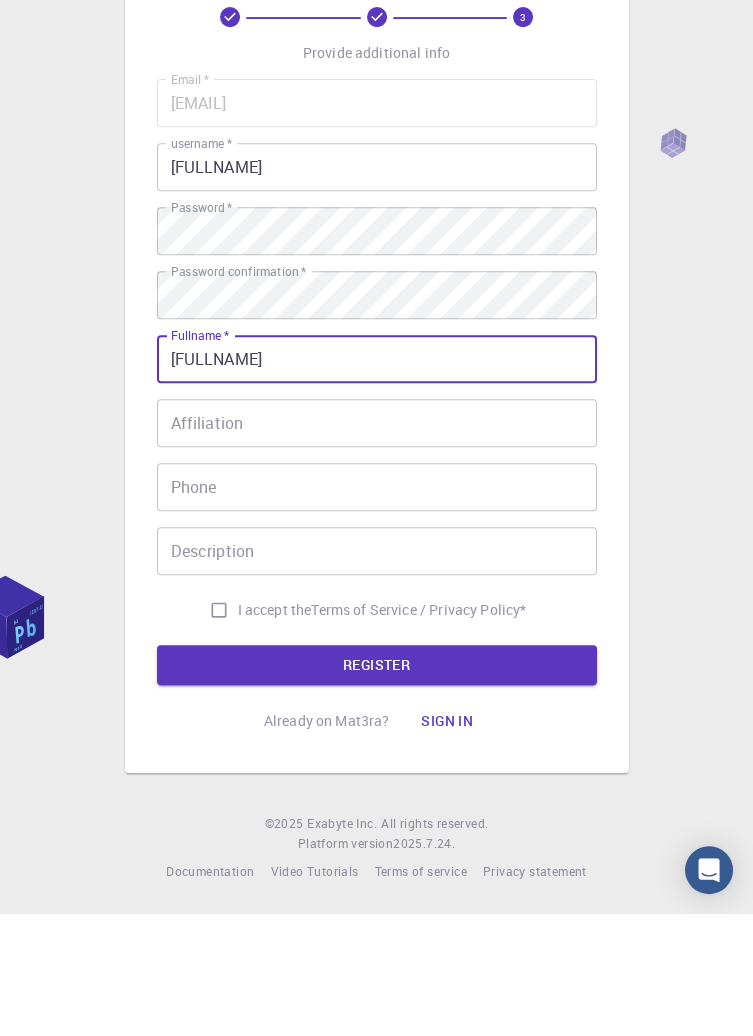 type on "[FULLNAME]" 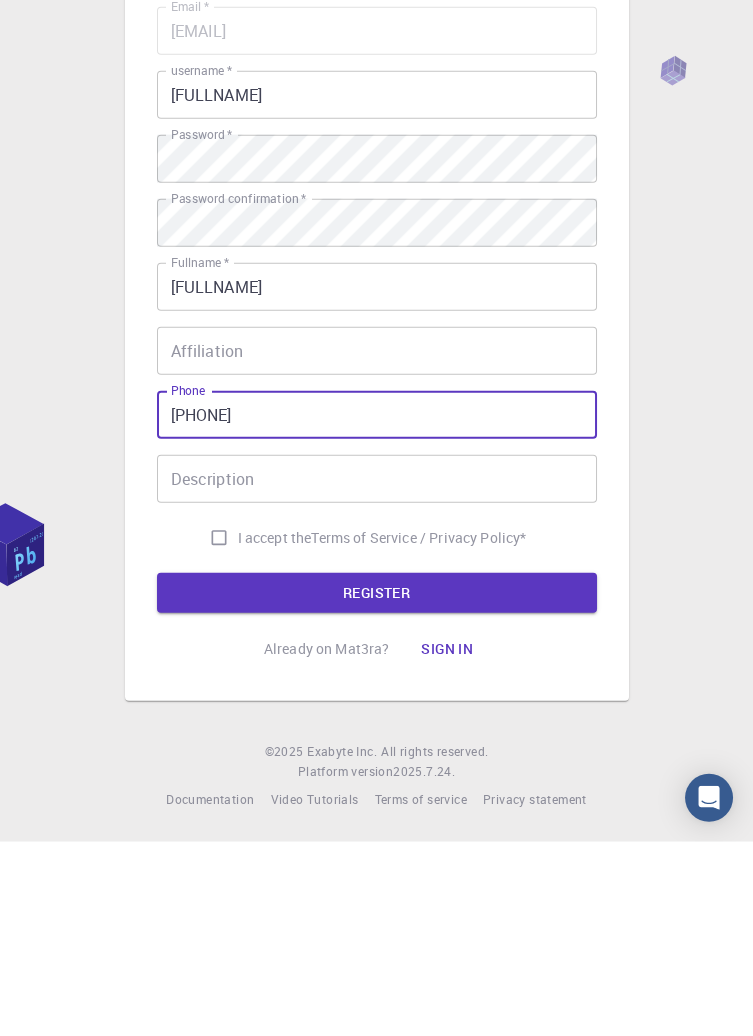type on "[PHONE]" 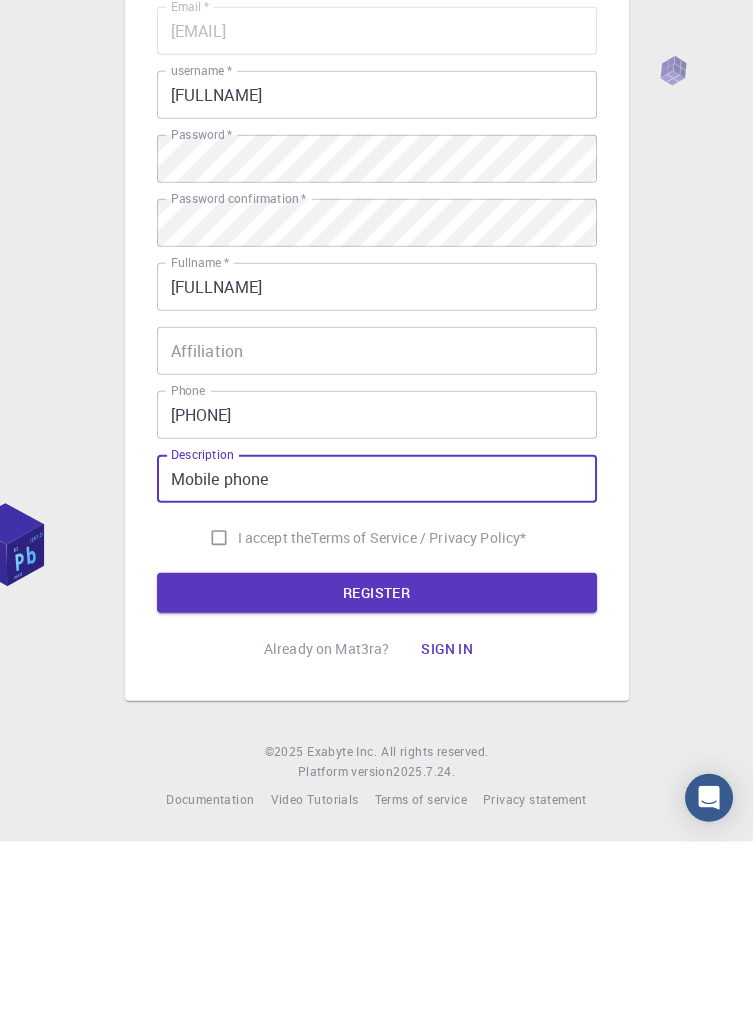 type on "Mobile phone" 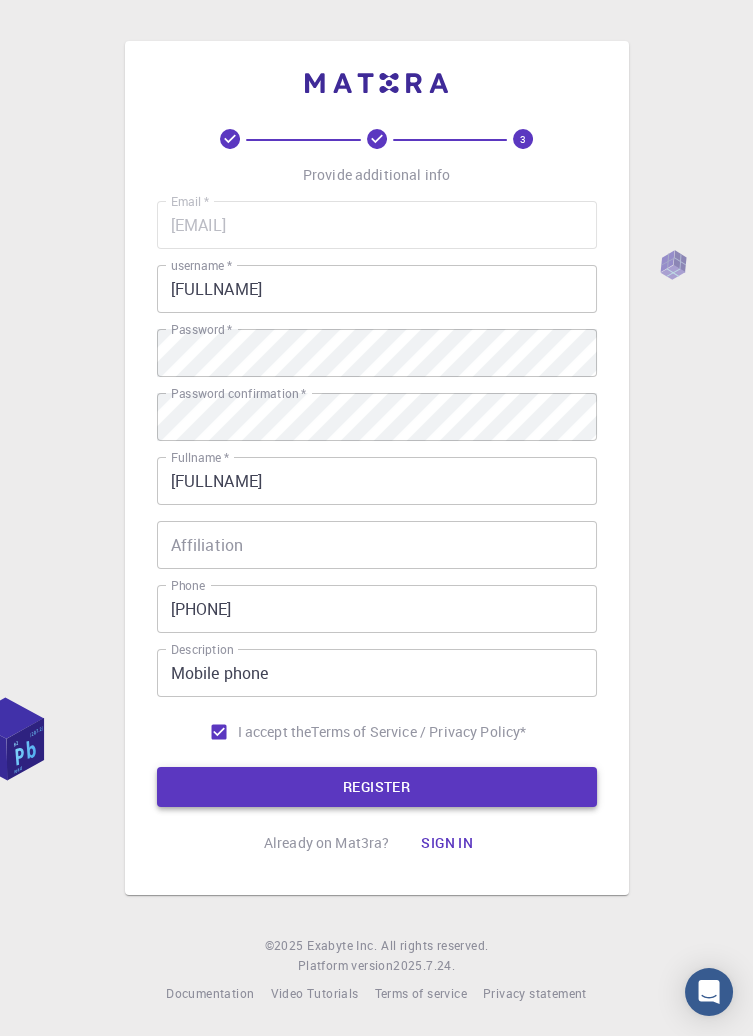 click on "REGISTER" at bounding box center (377, 787) 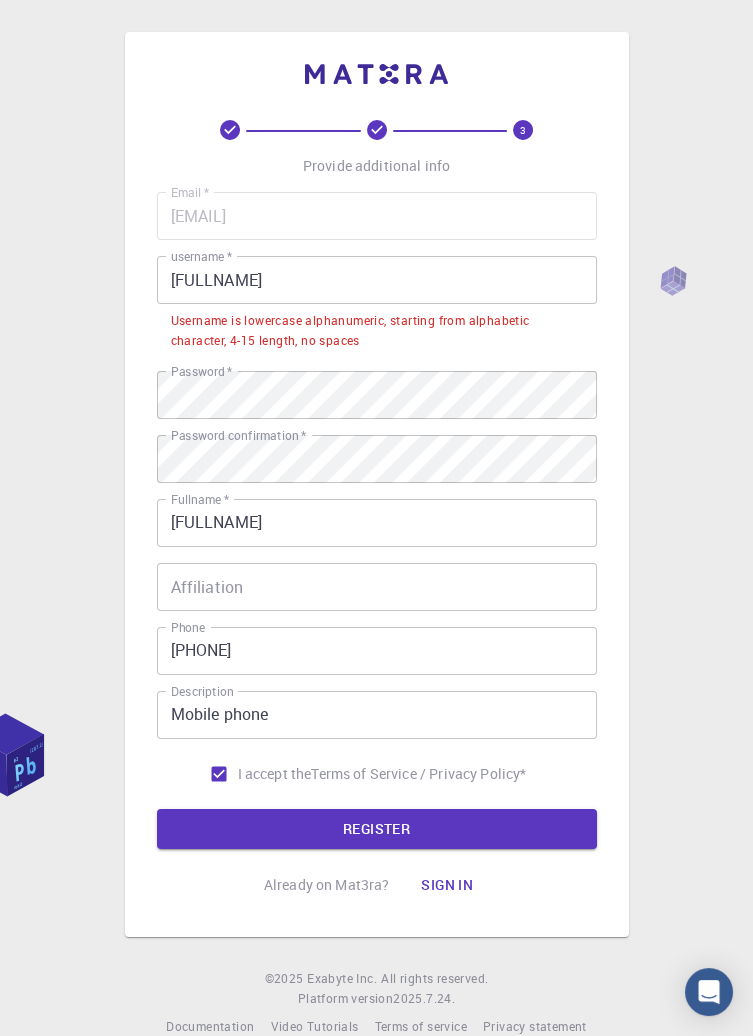 click on "[FULLNAME]" at bounding box center (377, 280) 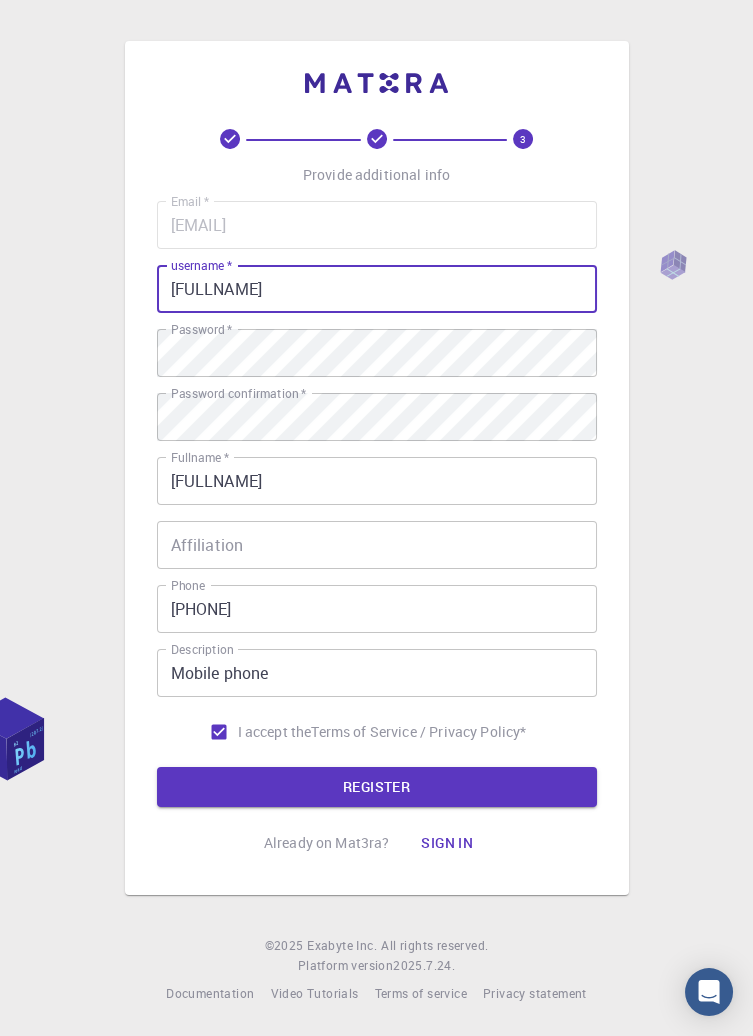 click on "[FULLNAME]" at bounding box center [377, 289] 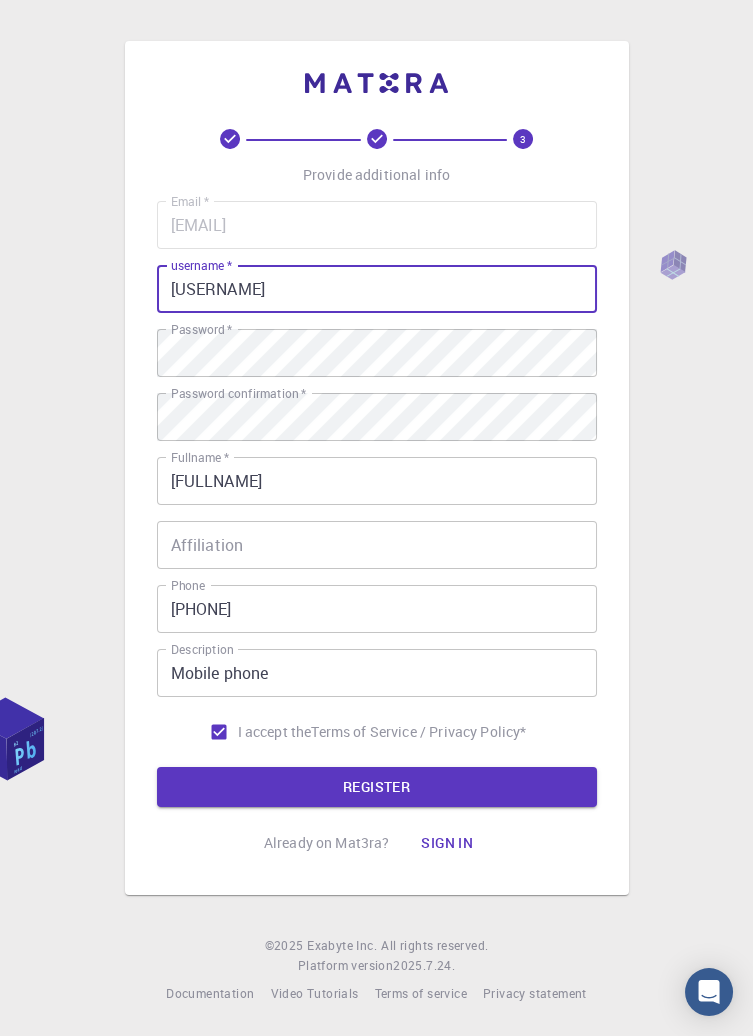 click on "[USERNAME]" at bounding box center (377, 289) 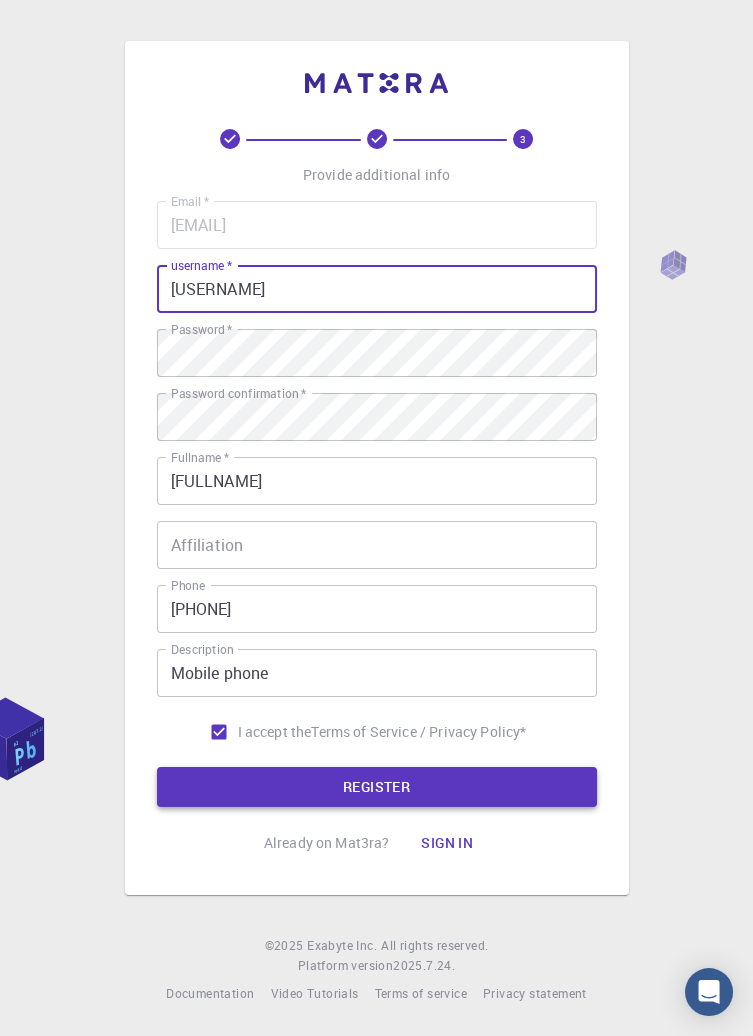 click on "REGISTER" at bounding box center (377, 787) 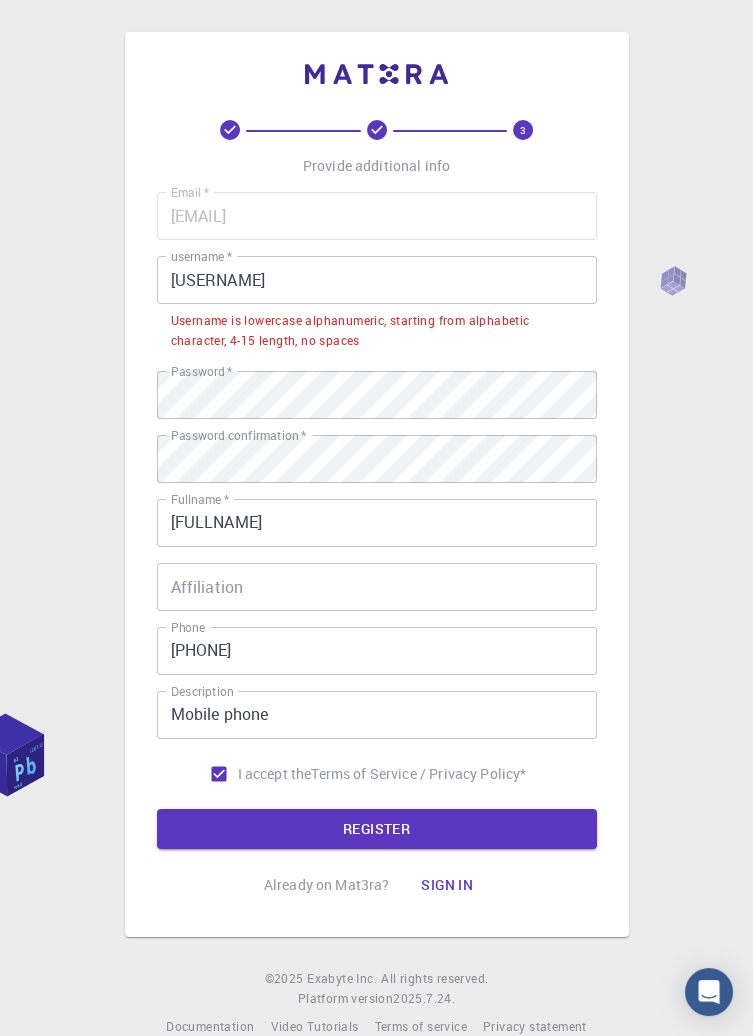 click on "[USERNAME]" at bounding box center (377, 280) 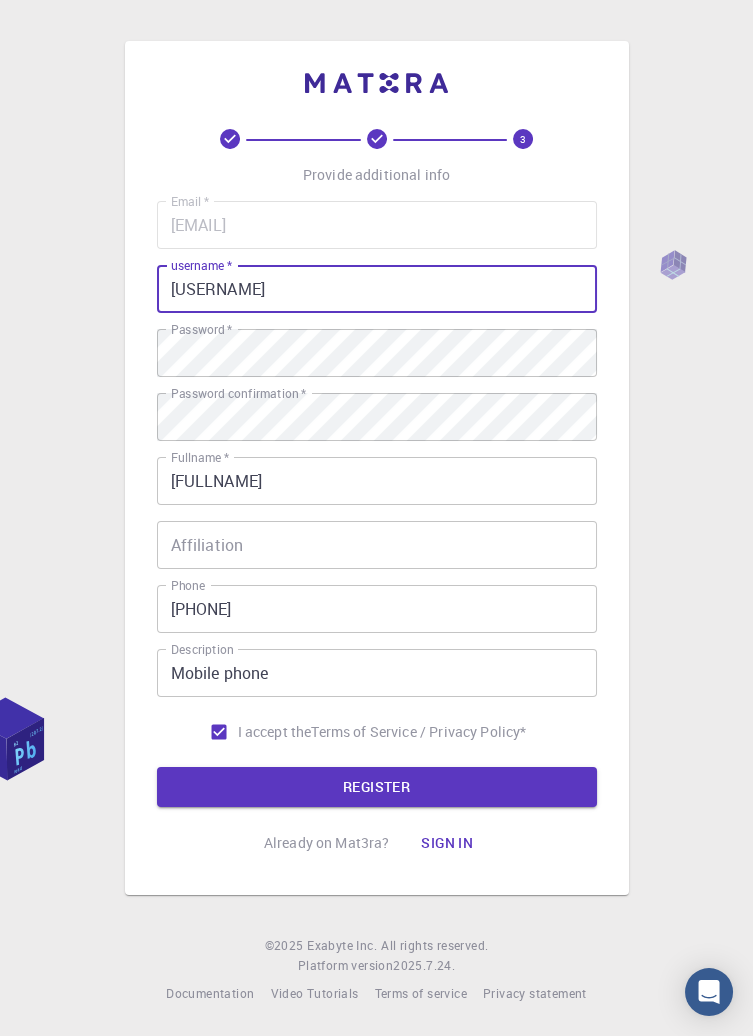 type on "nikolaf" 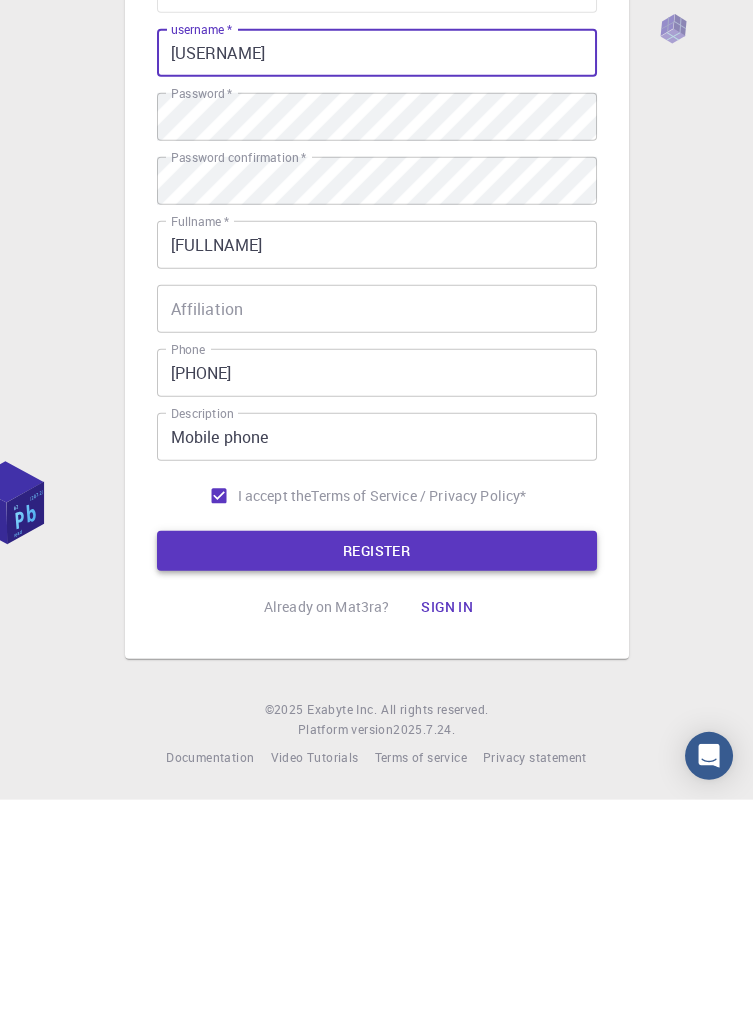 click on "REGISTER" at bounding box center [377, 787] 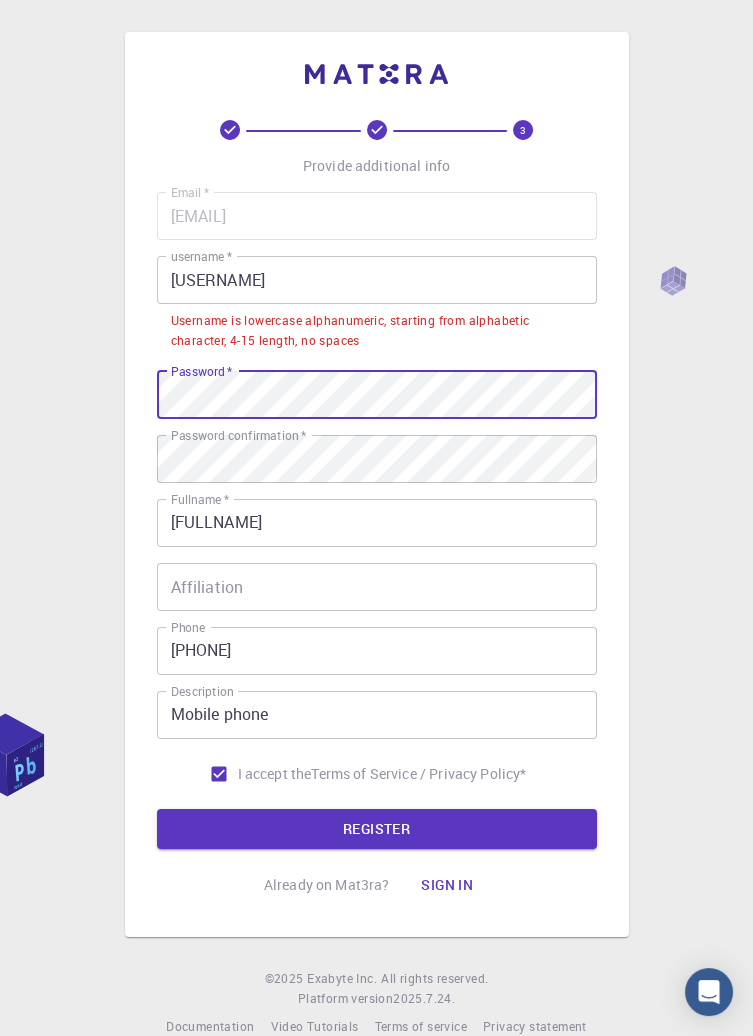 click on "[USERNAME]" at bounding box center [377, 280] 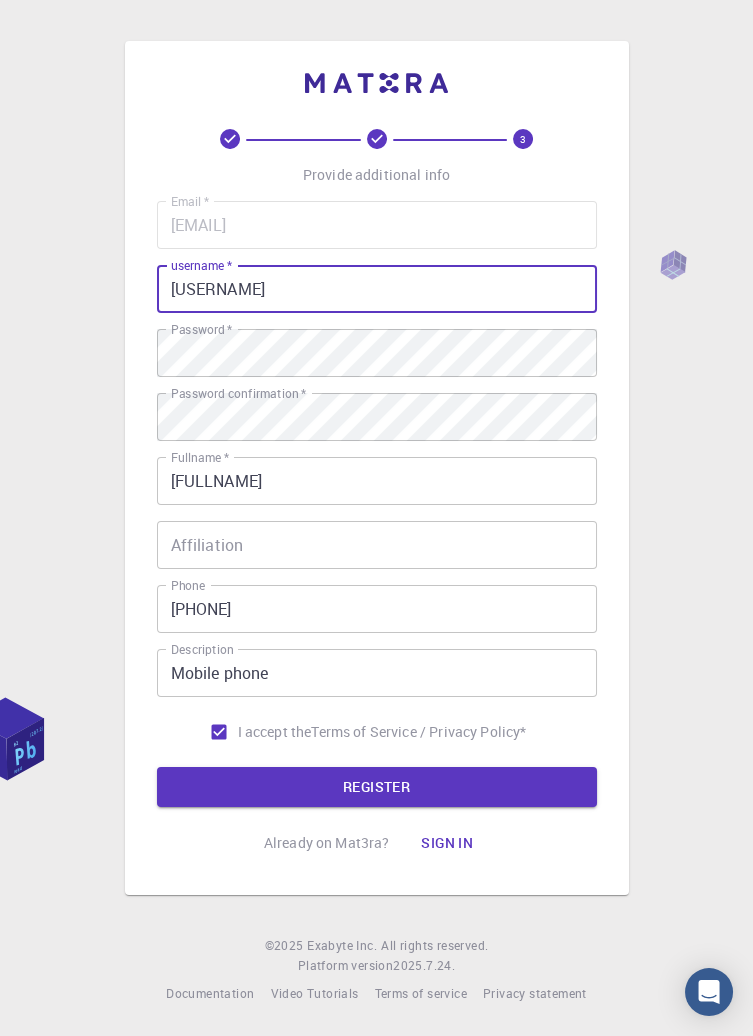 type on "nikolaf" 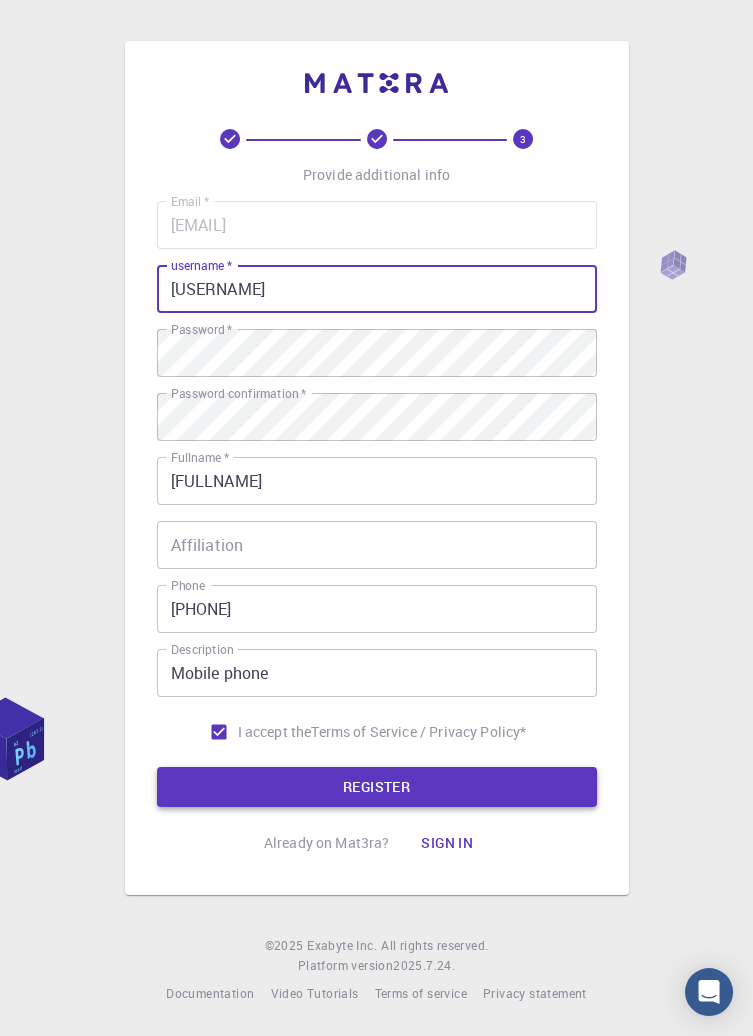 click on "REGISTER" at bounding box center [377, 787] 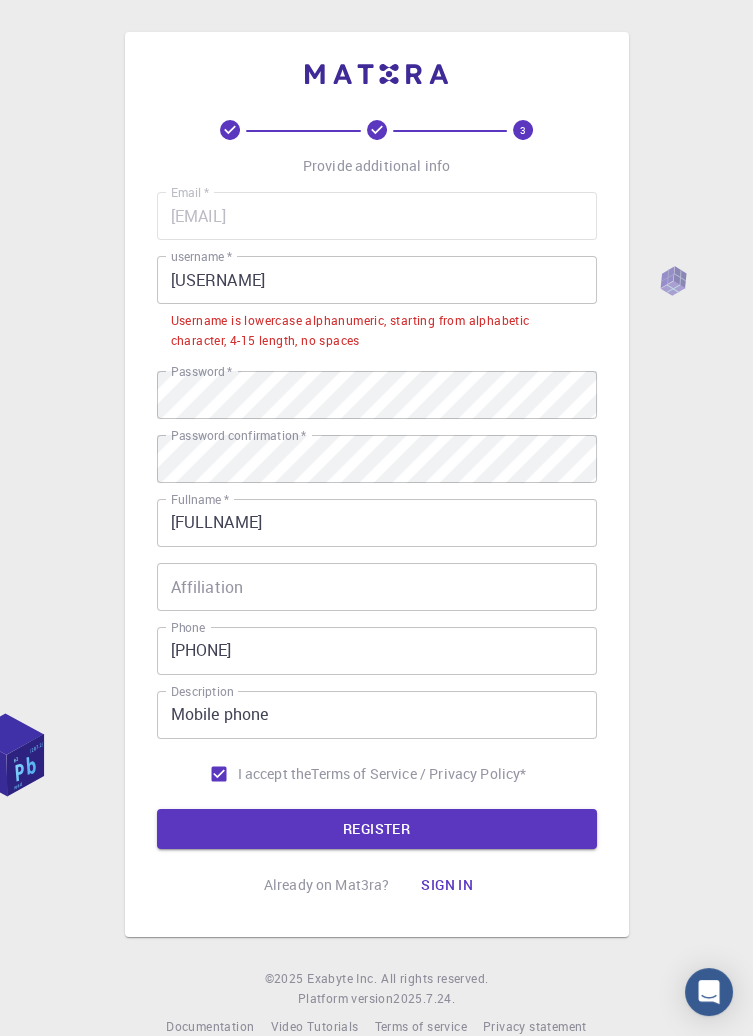 click on "Provide additional info Email   * [EMAIL] Email   * username   * [USERNAME] username   * Username is lowercase alphanumeric, starting from alphabetic character, 4-15 length, no spaces Password   * Password   * Password confirmation   * Password confirmation   * Fullname   * [FULLNAME] Fullname   * Affiliation Affiliation Phone [PHONE] Phone Description Mobile phone Description I accept the  Terms of Service / Privacy Policy  * REGISTER Already on Mat3ra? Sign in ©  2025   Exabyte Inc.   All rights reserved. Platform version  2025.7.24 . Documentation Video Tutorials Terms of service Privacy statement" at bounding box center (376, 534) 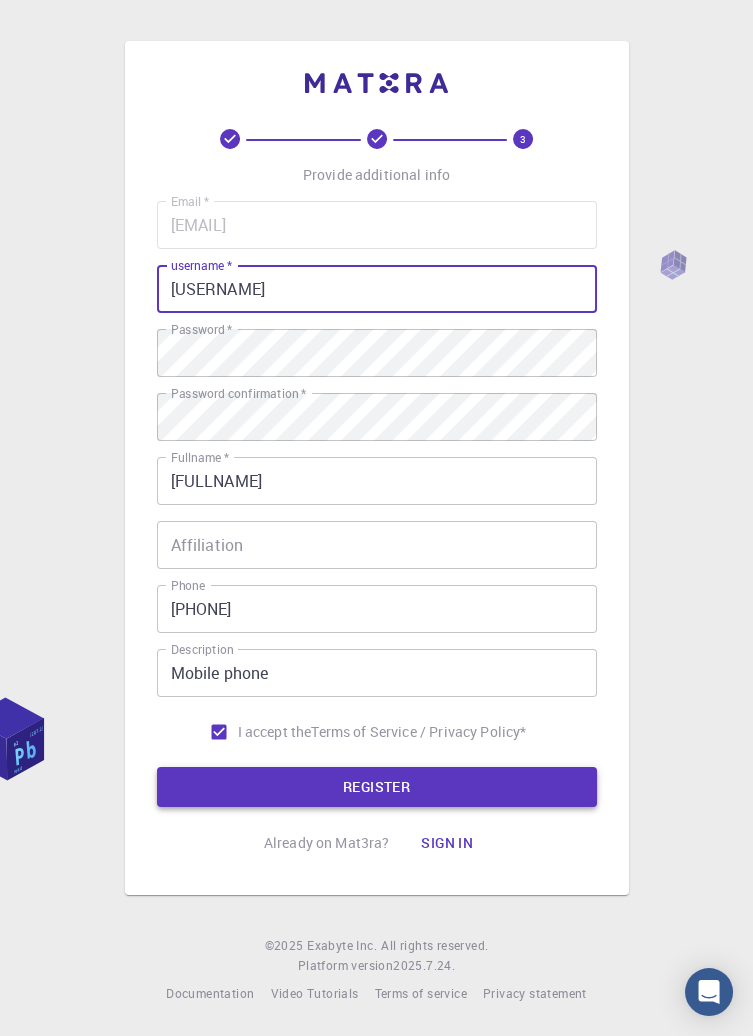 type on "[USERNAME]" 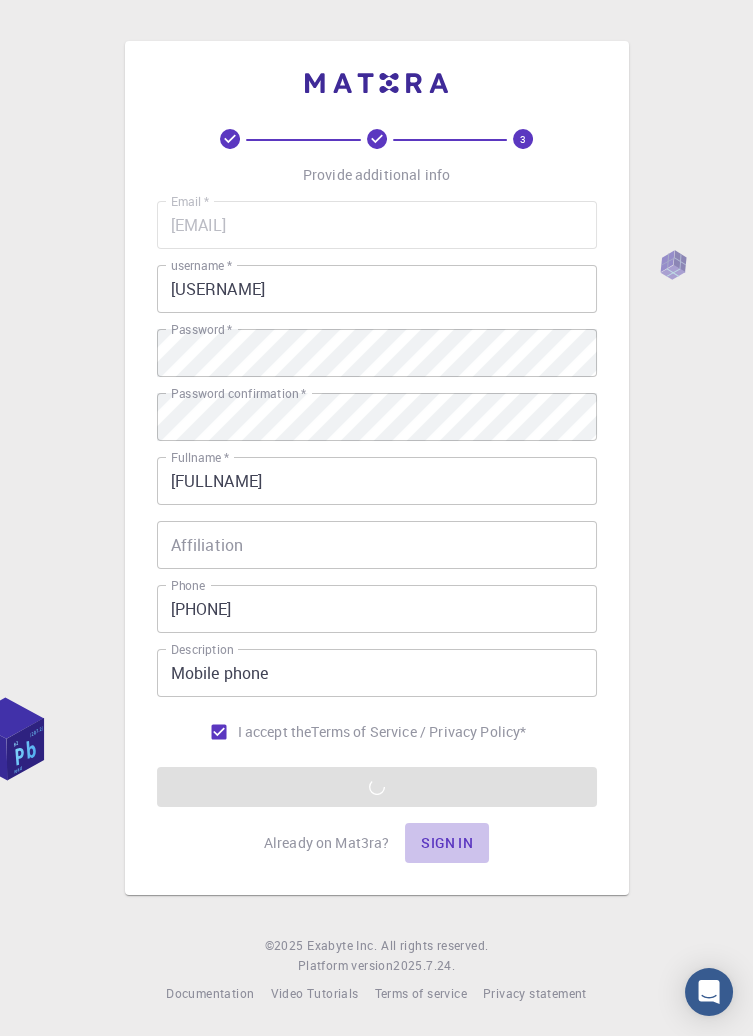 click on "Sign in" at bounding box center [447, 843] 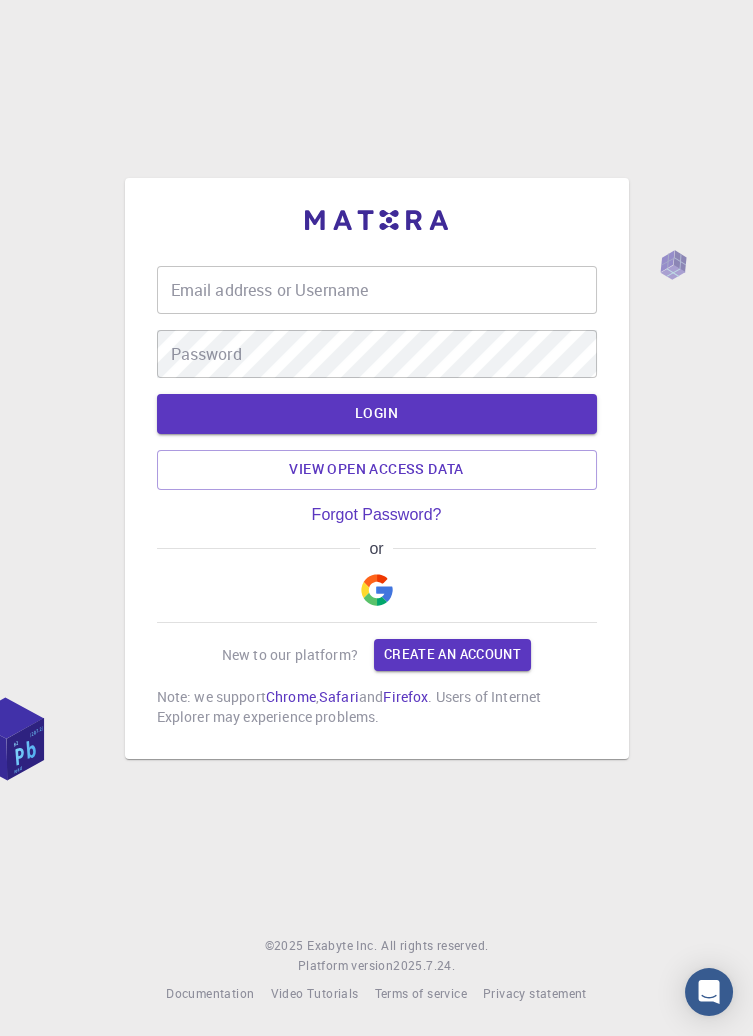 click on "Email address or Username Email address or Username" at bounding box center (377, 290) 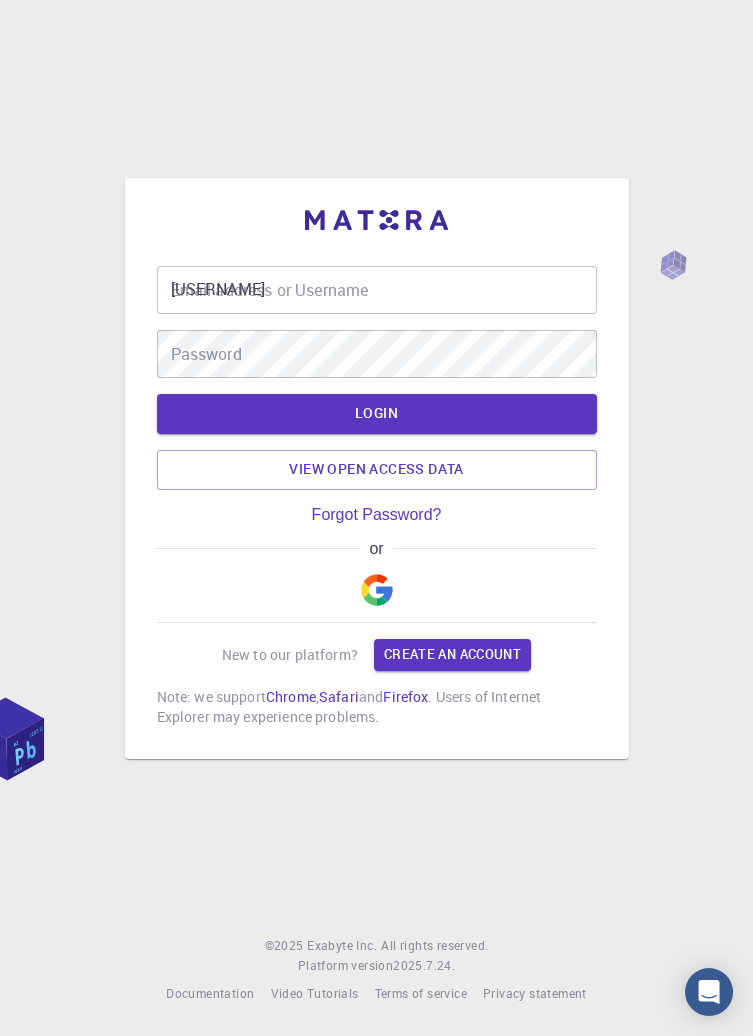 click on "LOGIN" at bounding box center (377, 414) 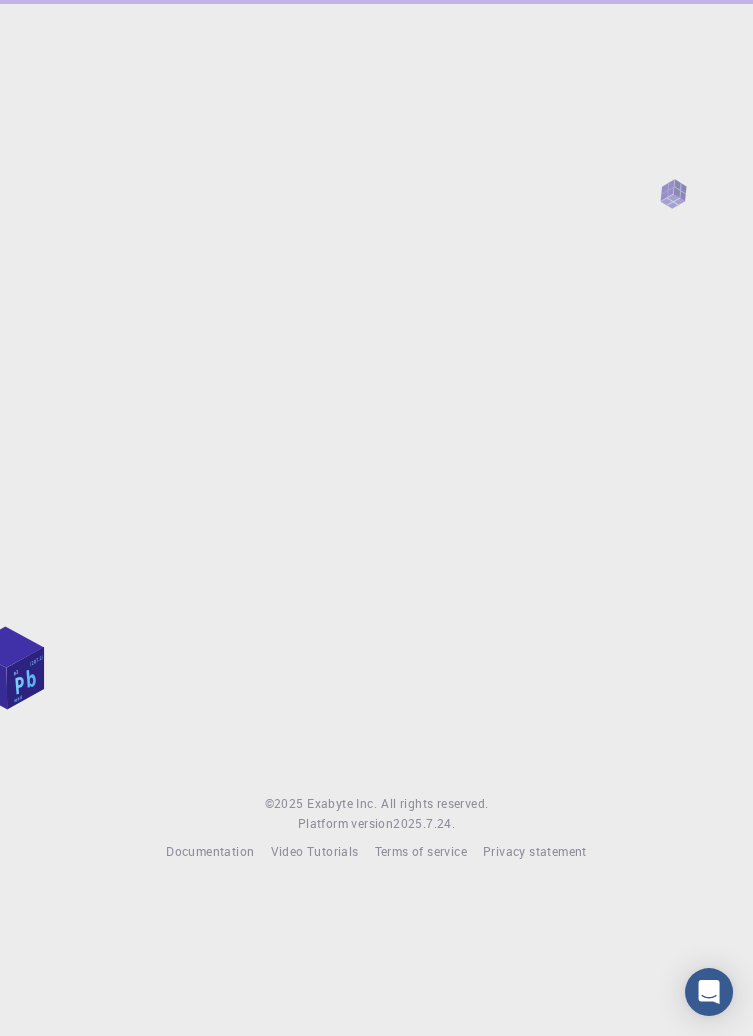 scroll, scrollTop: 0, scrollLeft: 0, axis: both 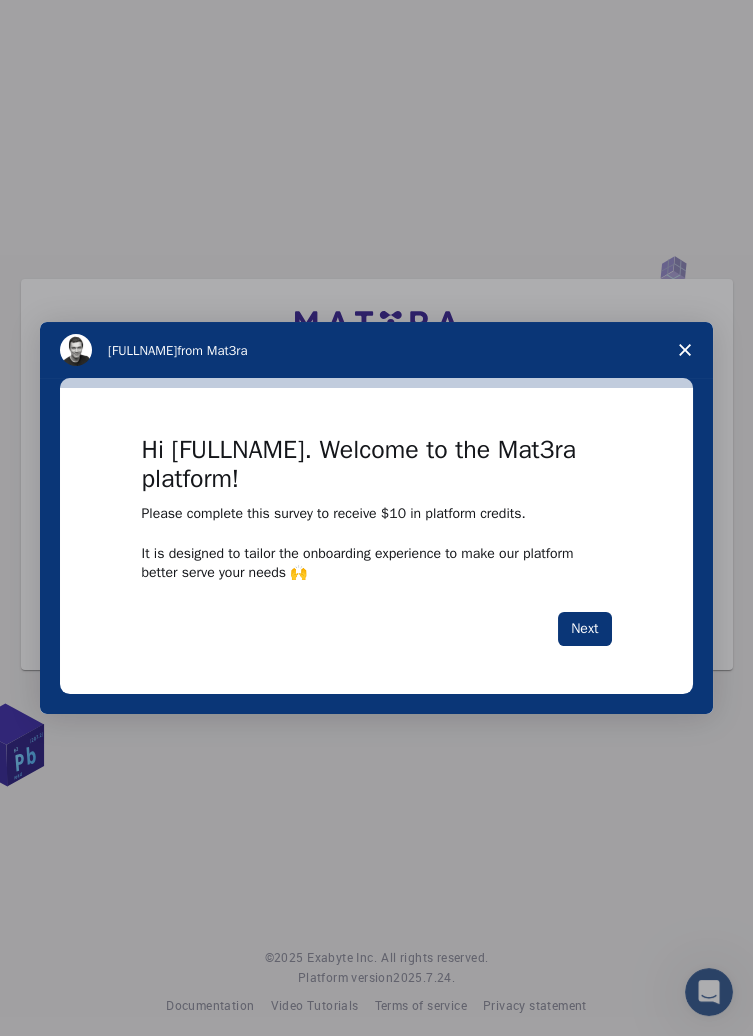 click at bounding box center [376, 518] 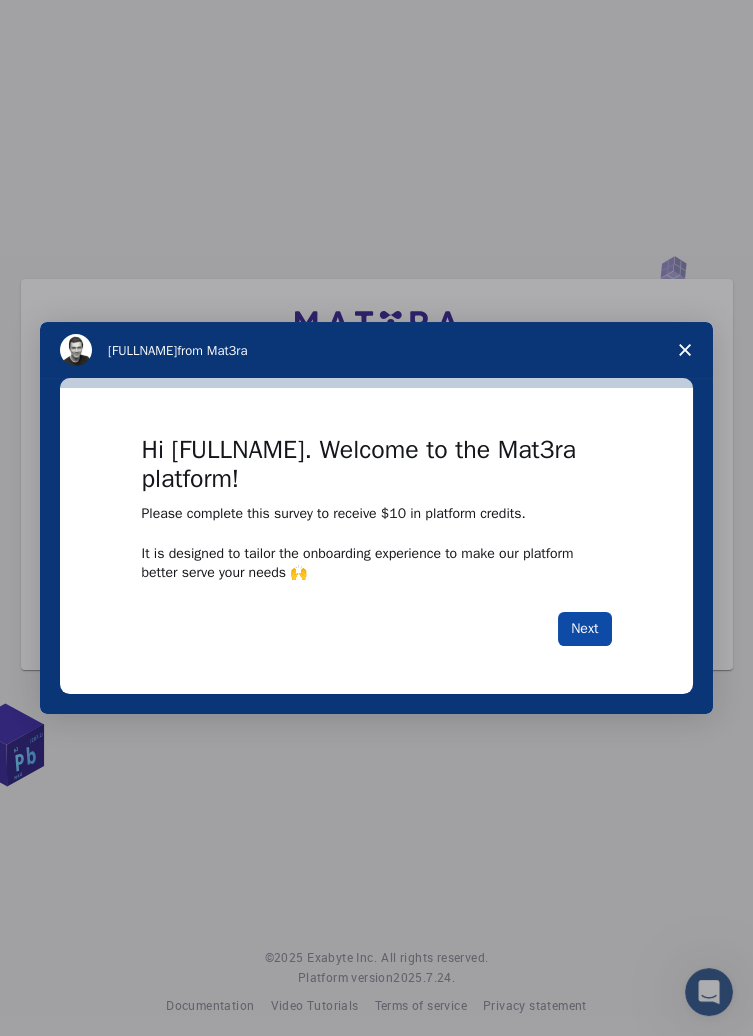 click on "Next" at bounding box center [584, 629] 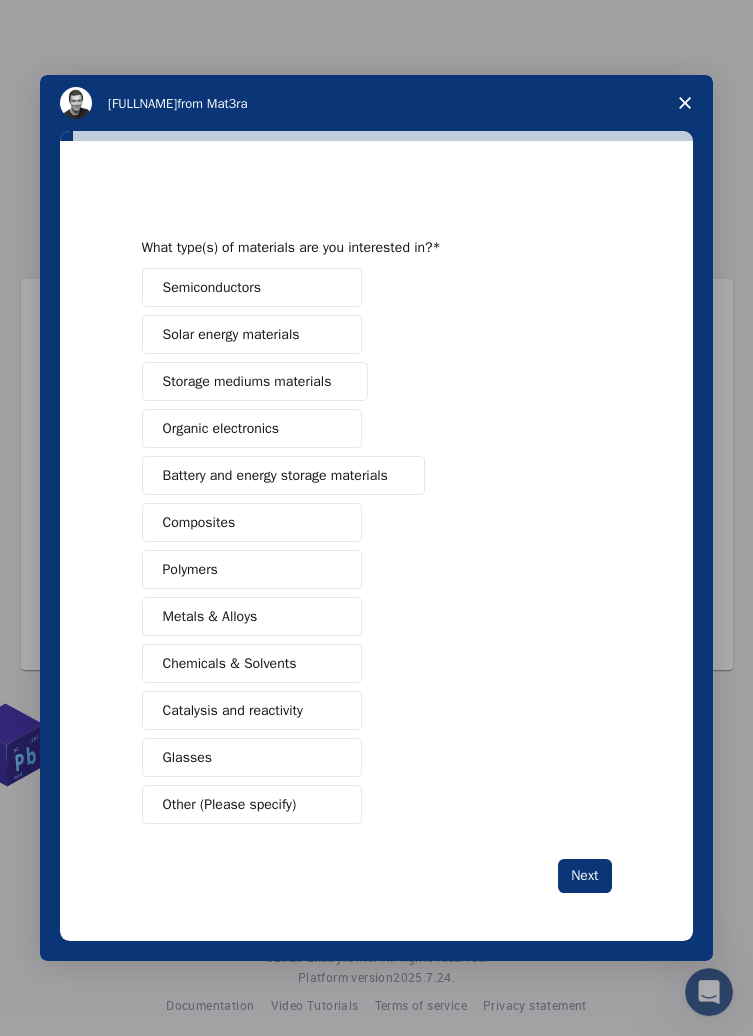 click 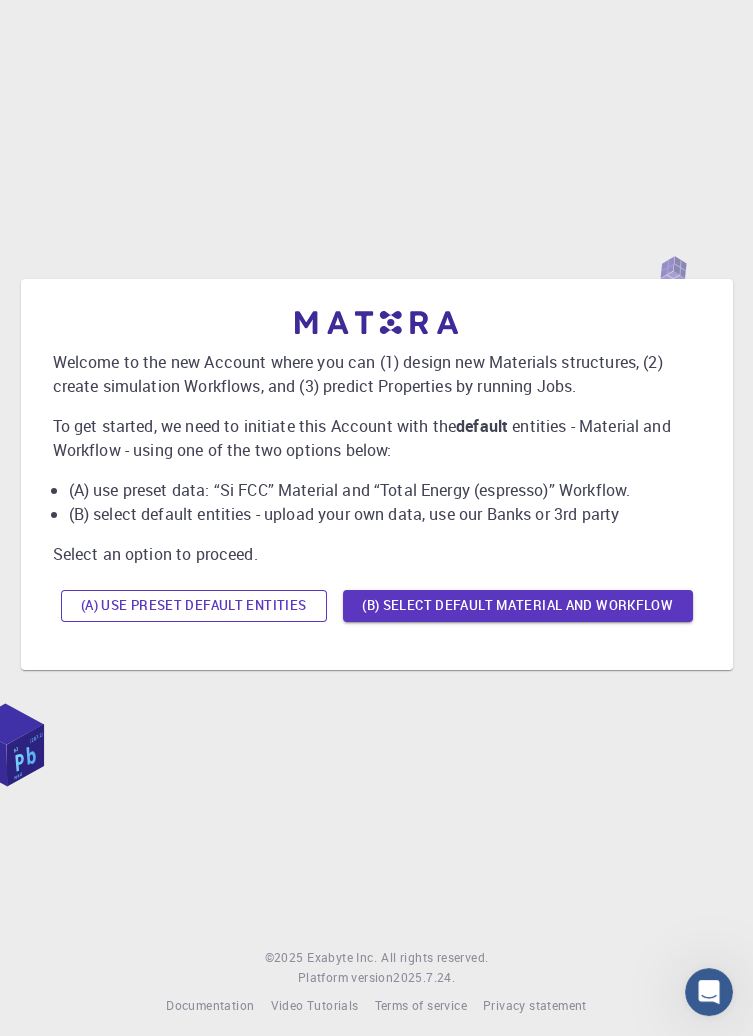 click on "(A) Use preset default entities" at bounding box center [194, 606] 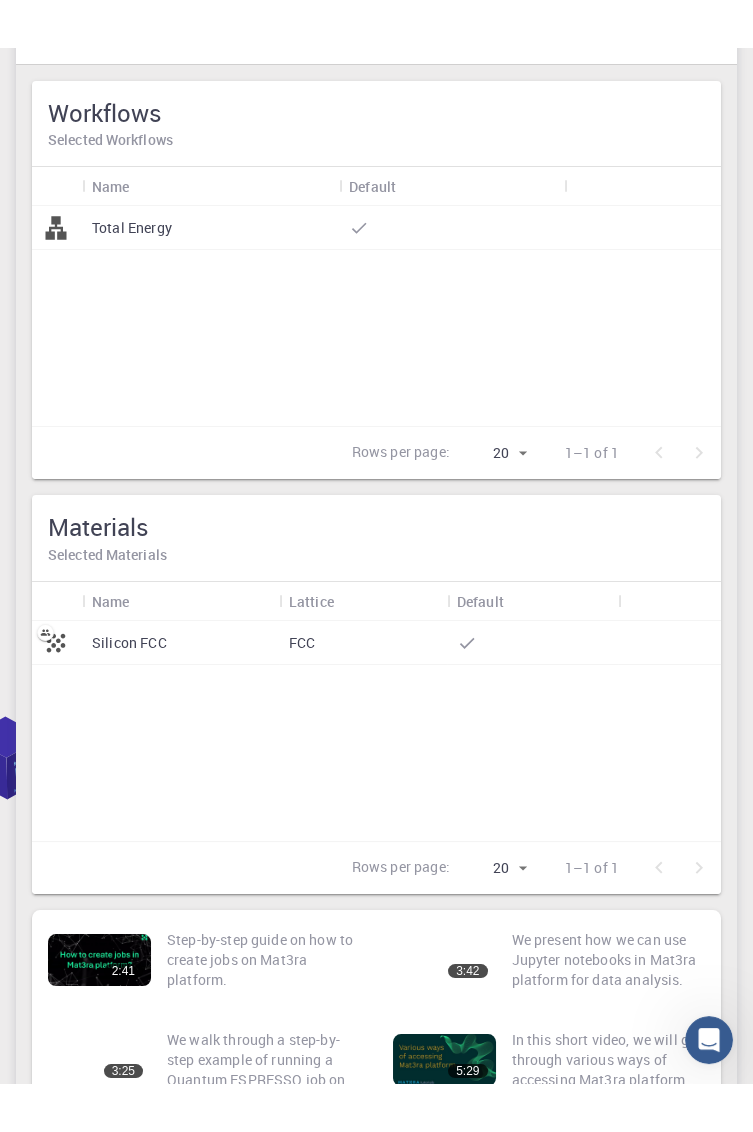 scroll, scrollTop: 344, scrollLeft: 0, axis: vertical 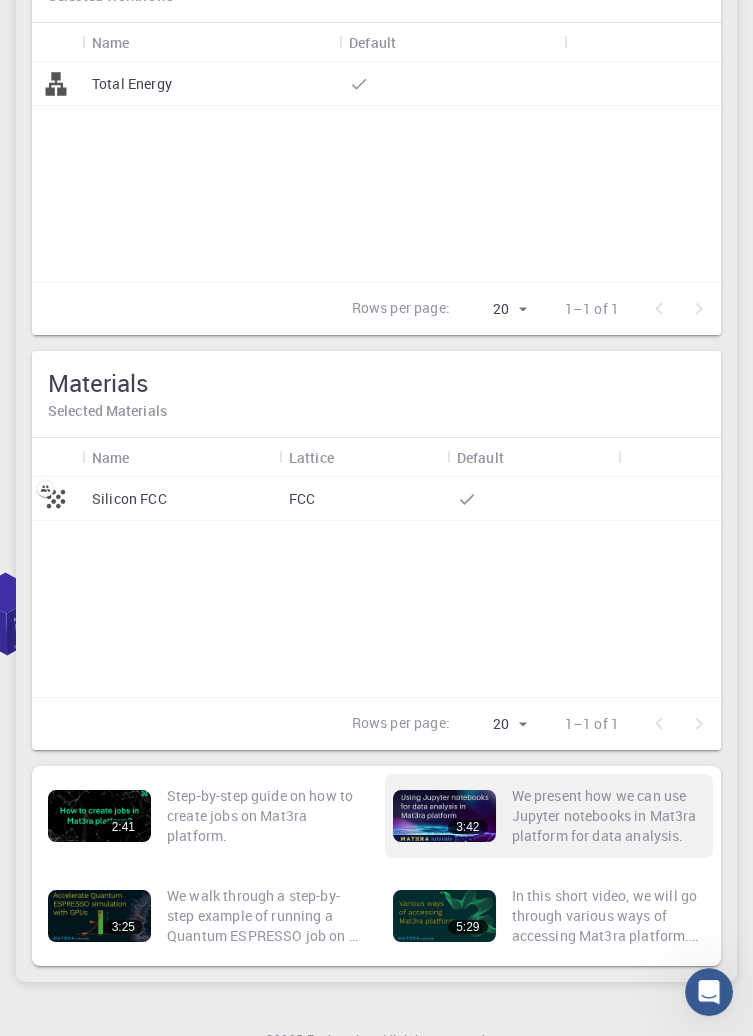 click on "We present how we can use Jupyter notebooks in Mat3ra platform for data analysis." at bounding box center (609, 816) 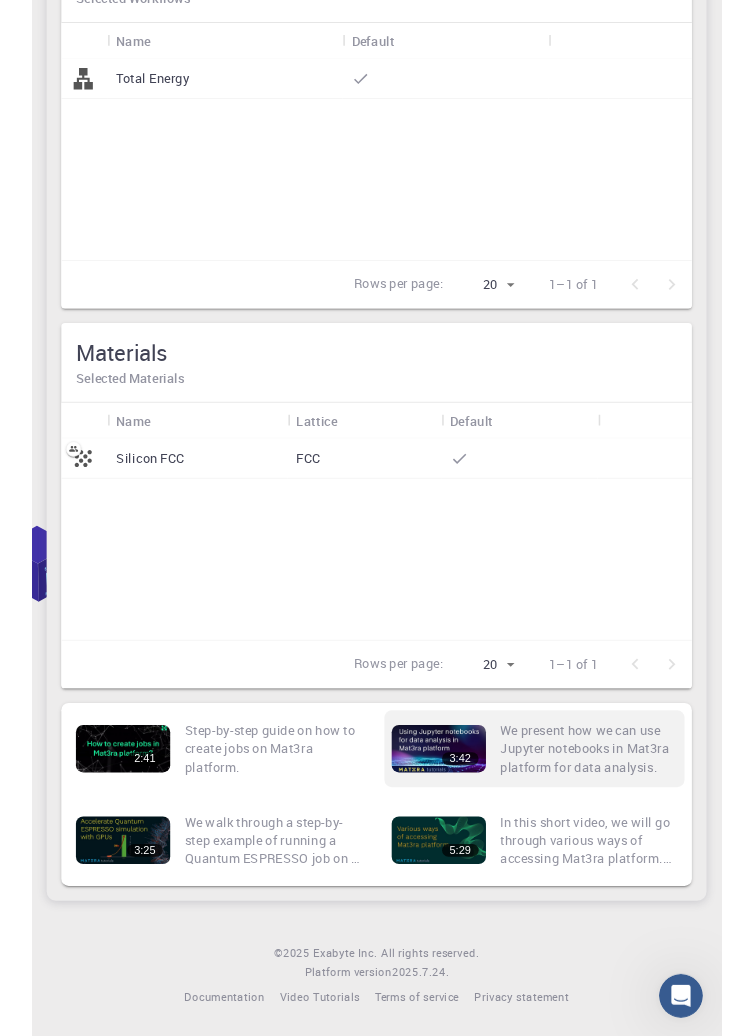 scroll, scrollTop: 419, scrollLeft: 0, axis: vertical 